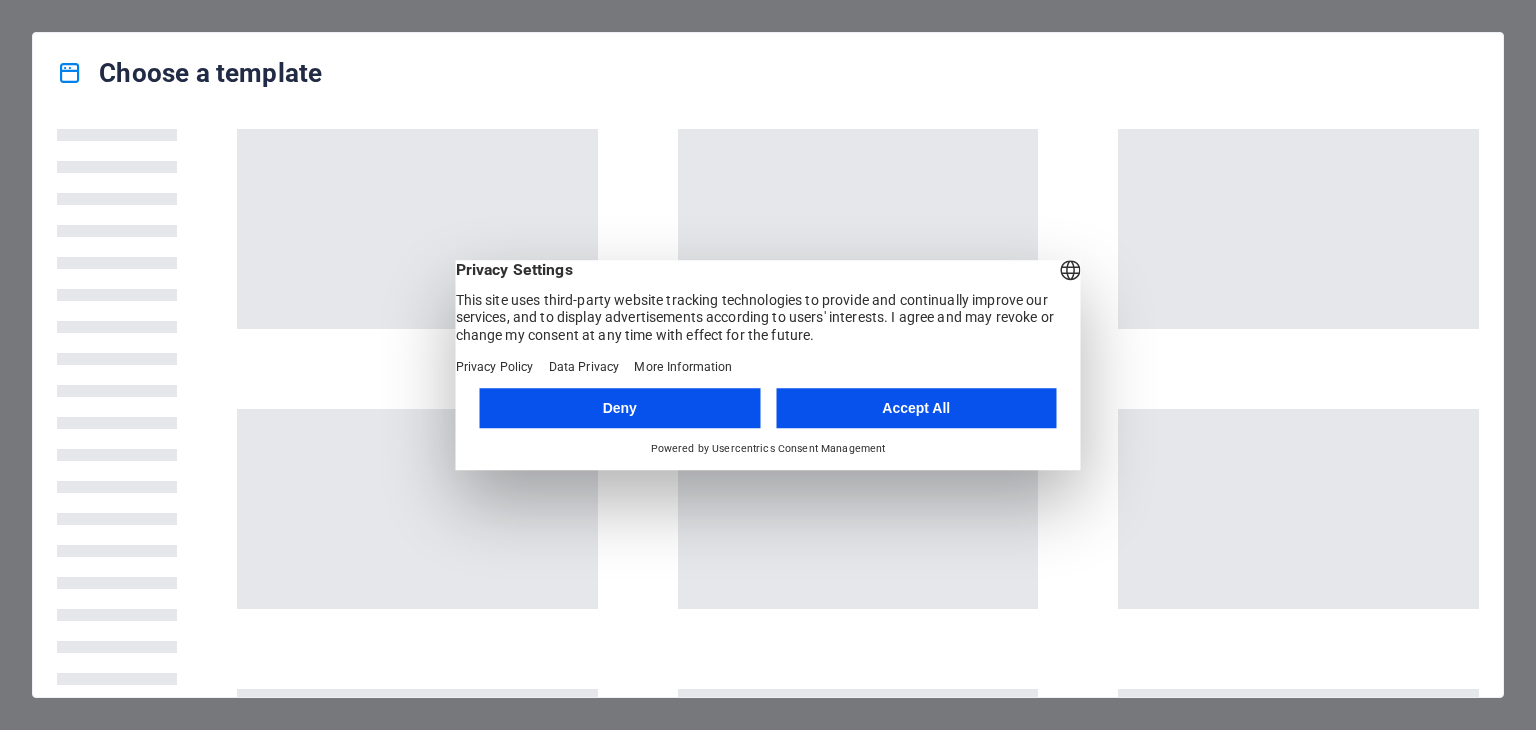 scroll, scrollTop: 0, scrollLeft: 0, axis: both 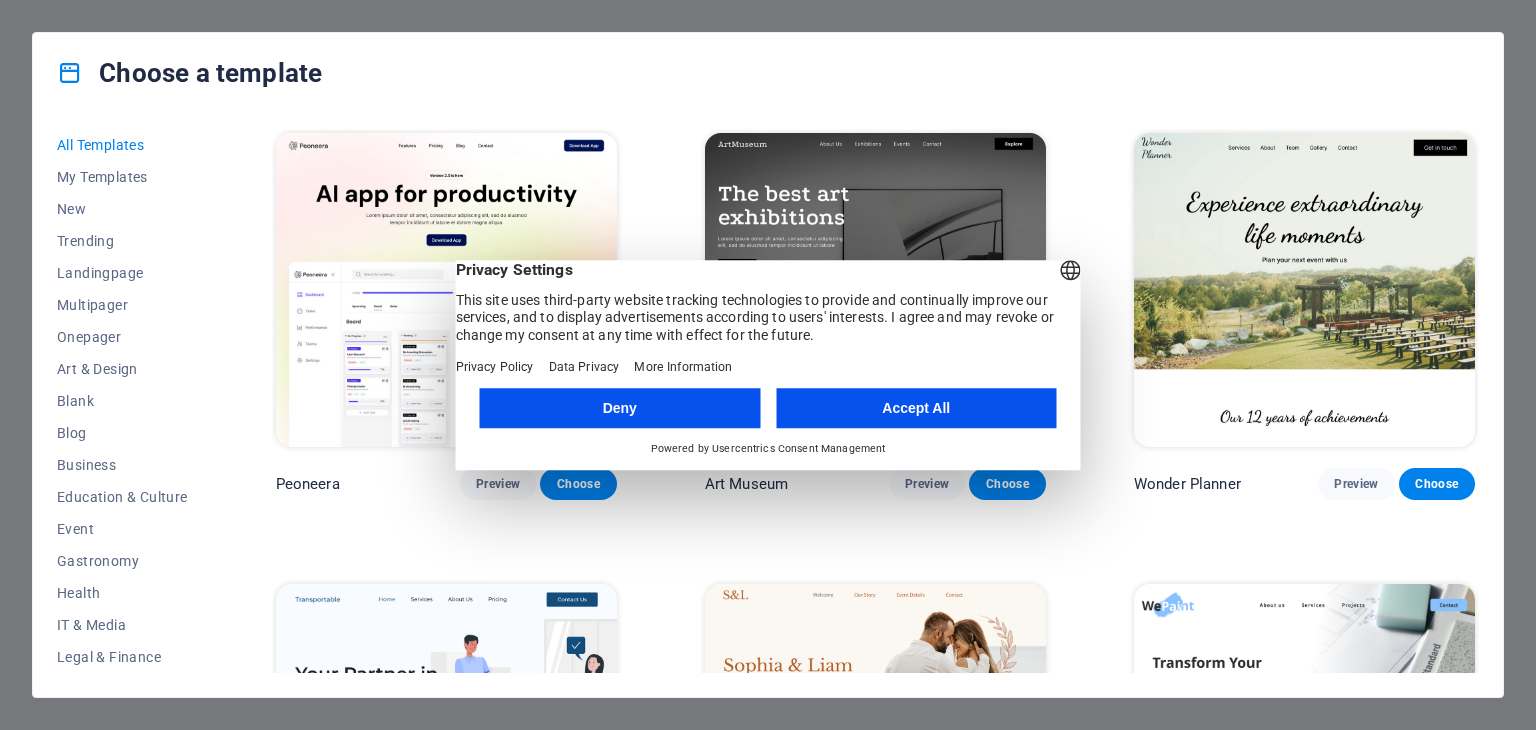 drag, startPoint x: 856, startPoint y: 276, endPoint x: 881, endPoint y: 340, distance: 68.70953 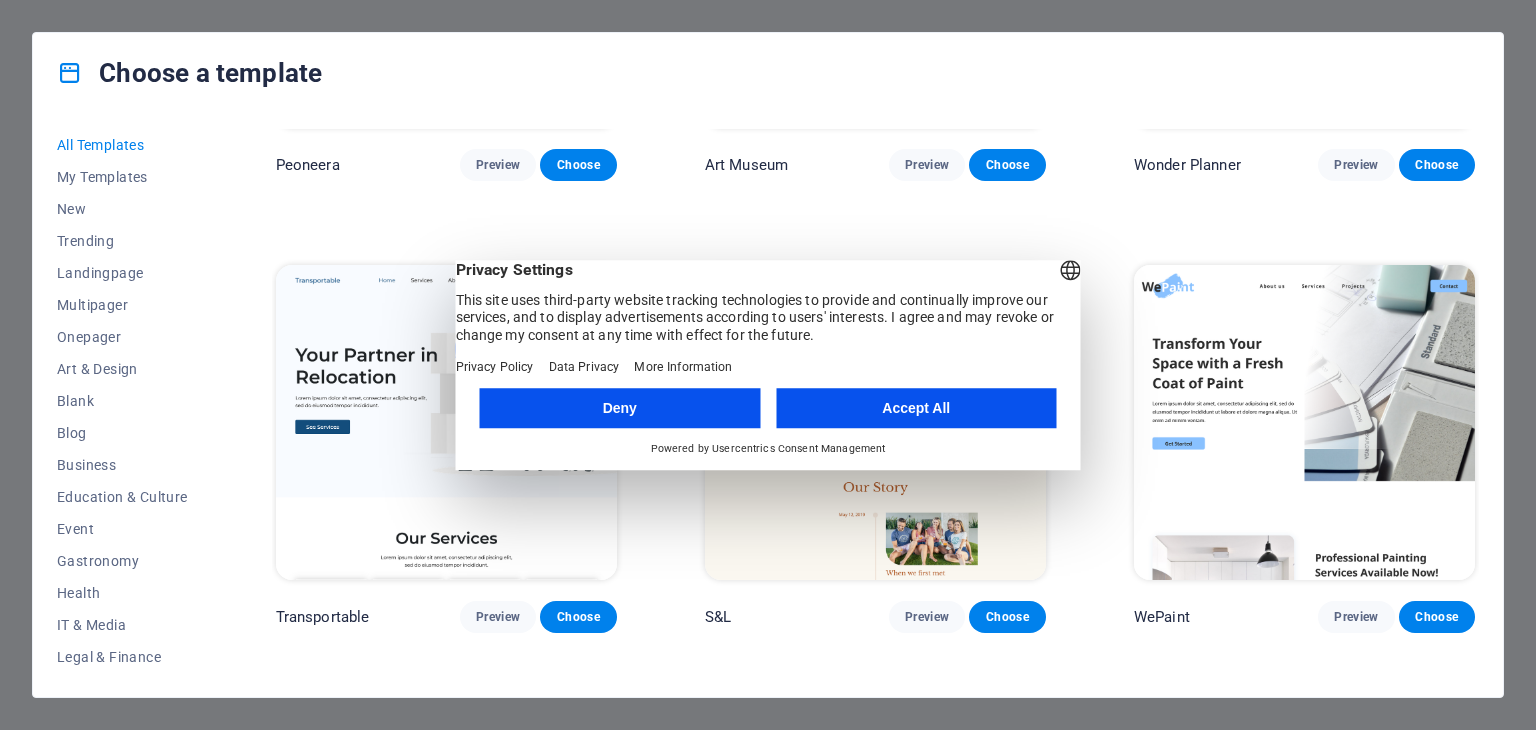 scroll, scrollTop: 300, scrollLeft: 0, axis: vertical 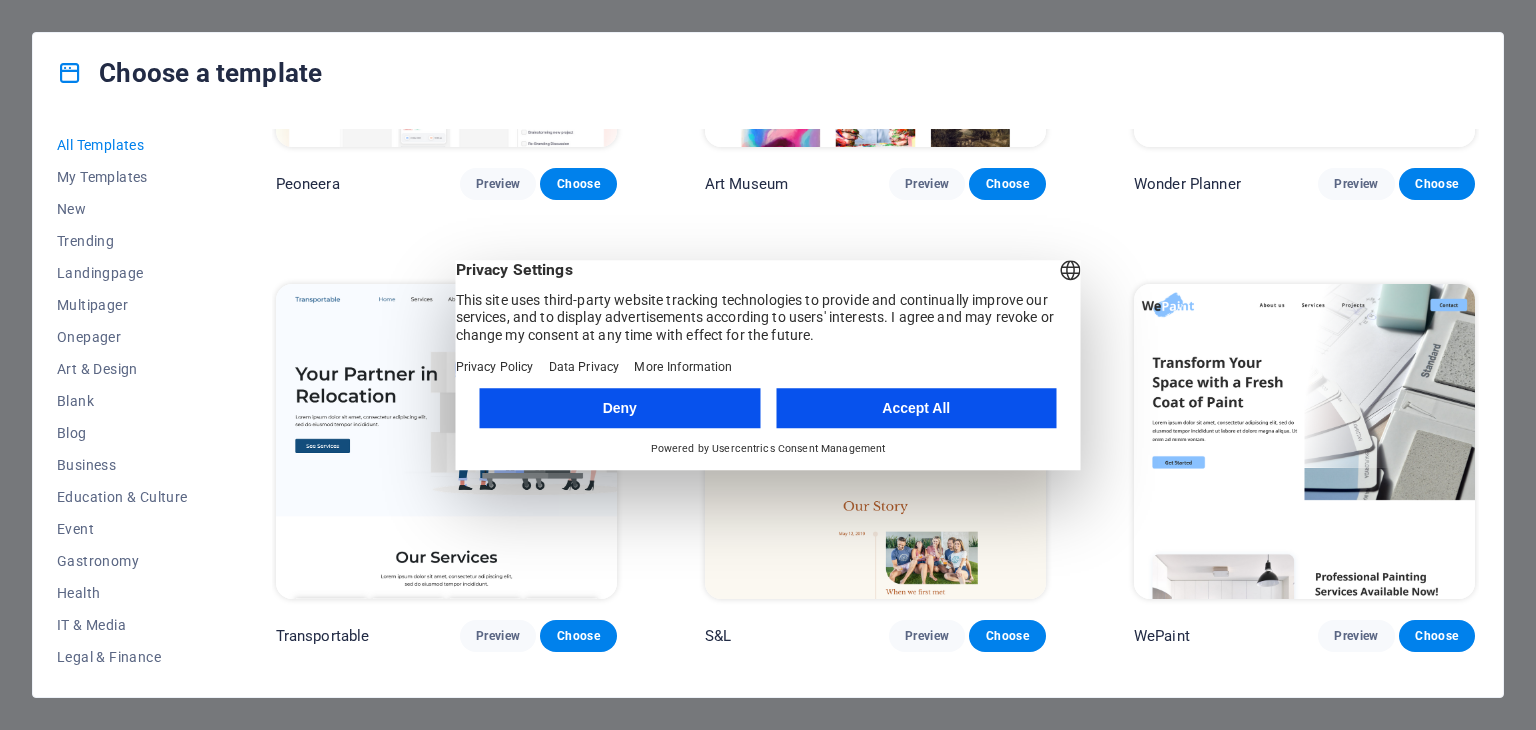 click on "Accept All" at bounding box center (916, 408) 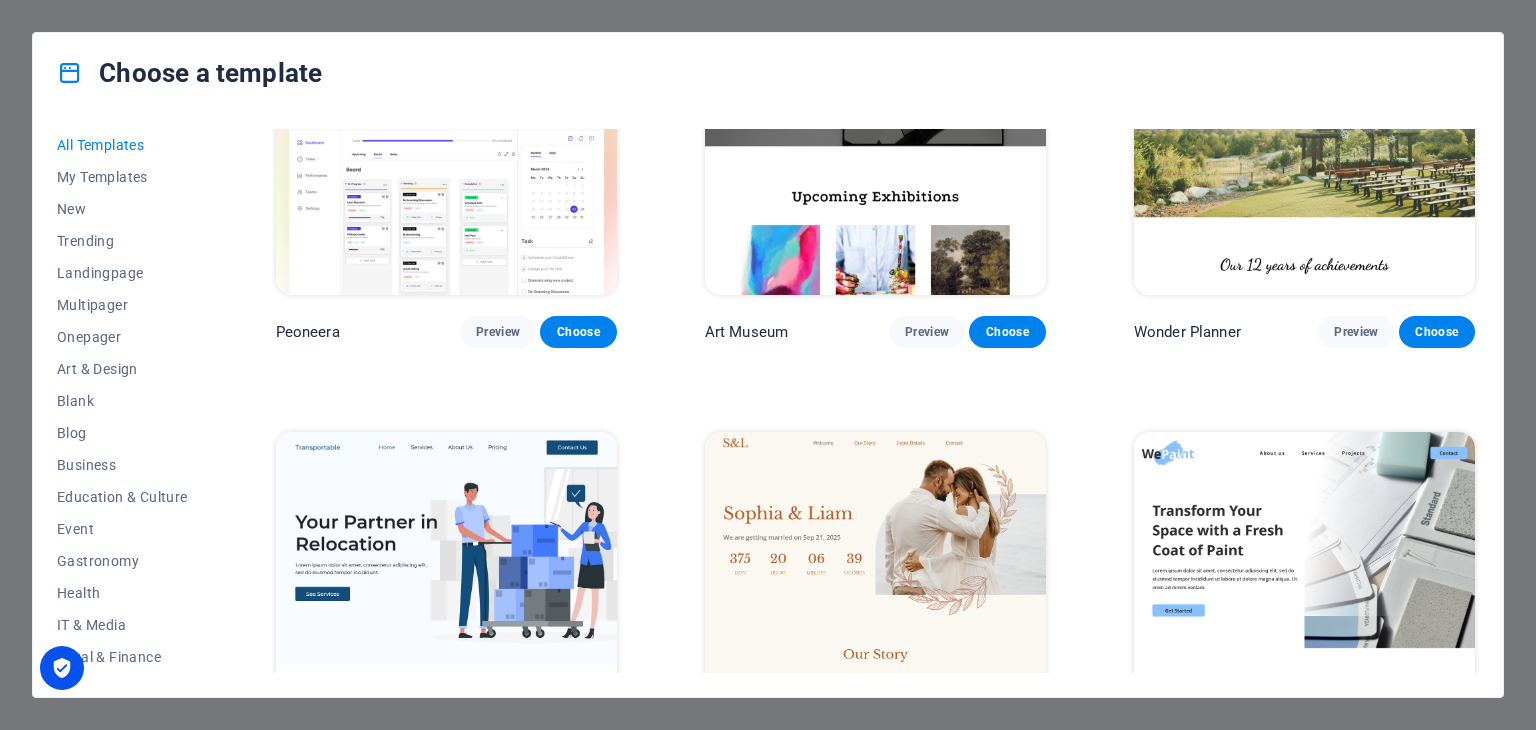 scroll, scrollTop: 200, scrollLeft: 0, axis: vertical 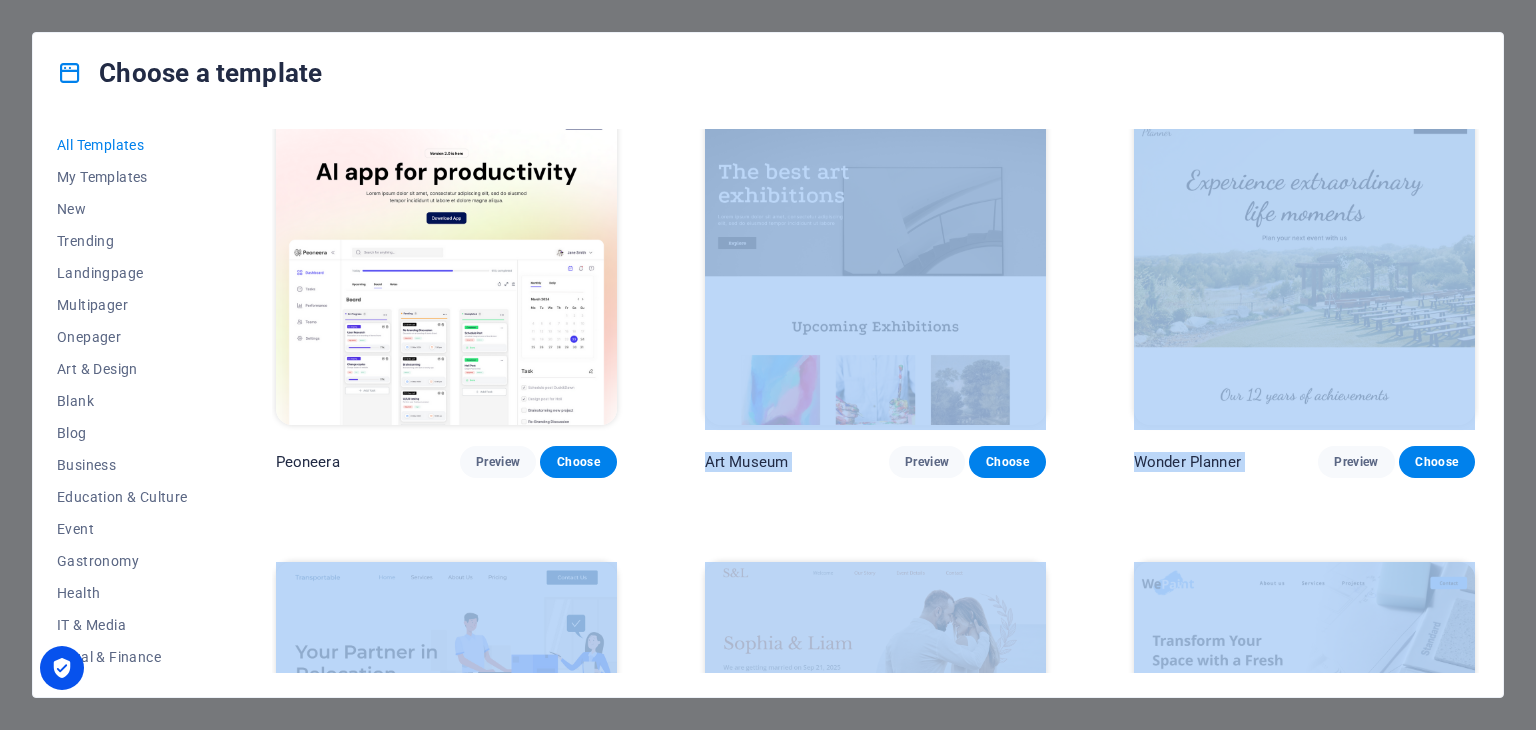 drag, startPoint x: 1483, startPoint y: 409, endPoint x: 950, endPoint y: 279, distance: 548.62463 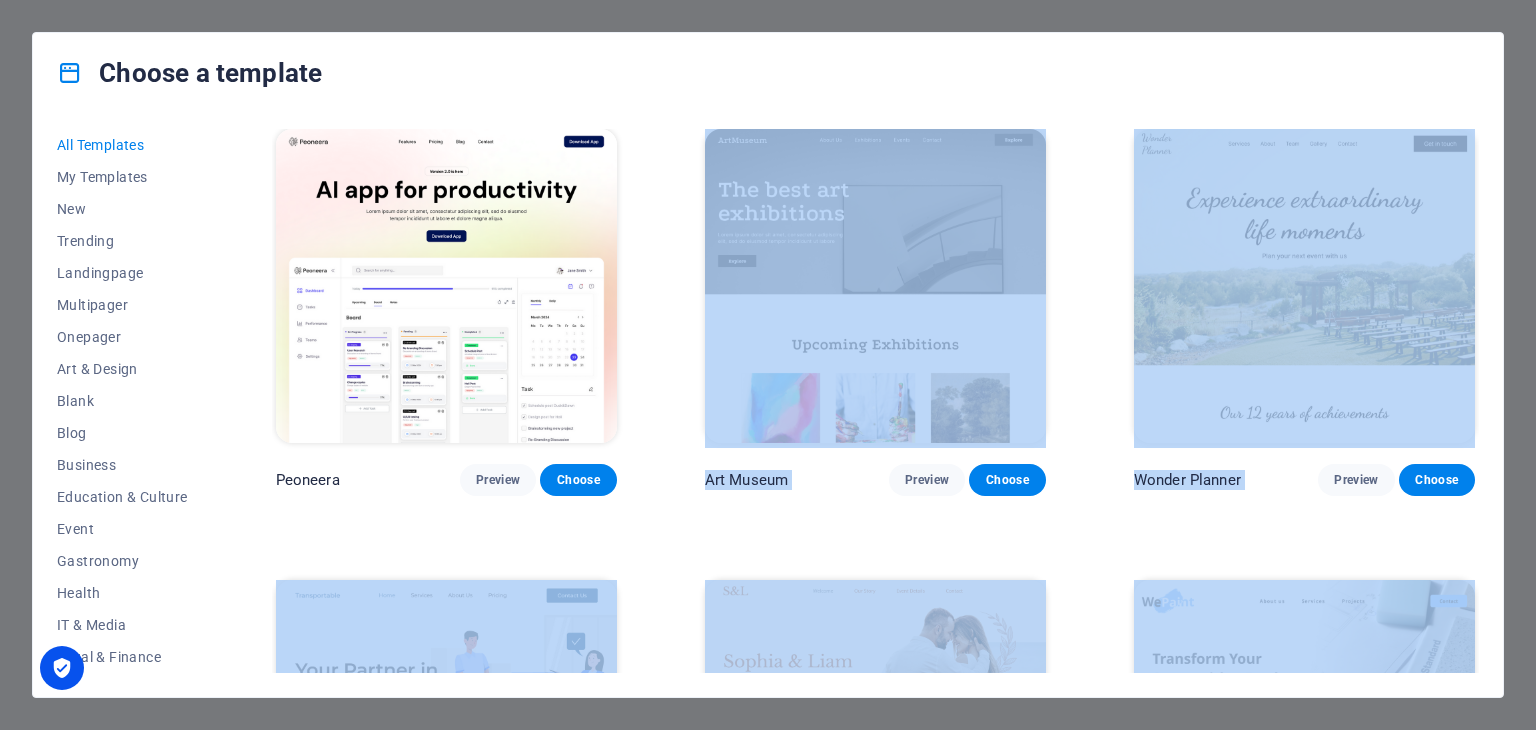 scroll, scrollTop: 100, scrollLeft: 0, axis: vertical 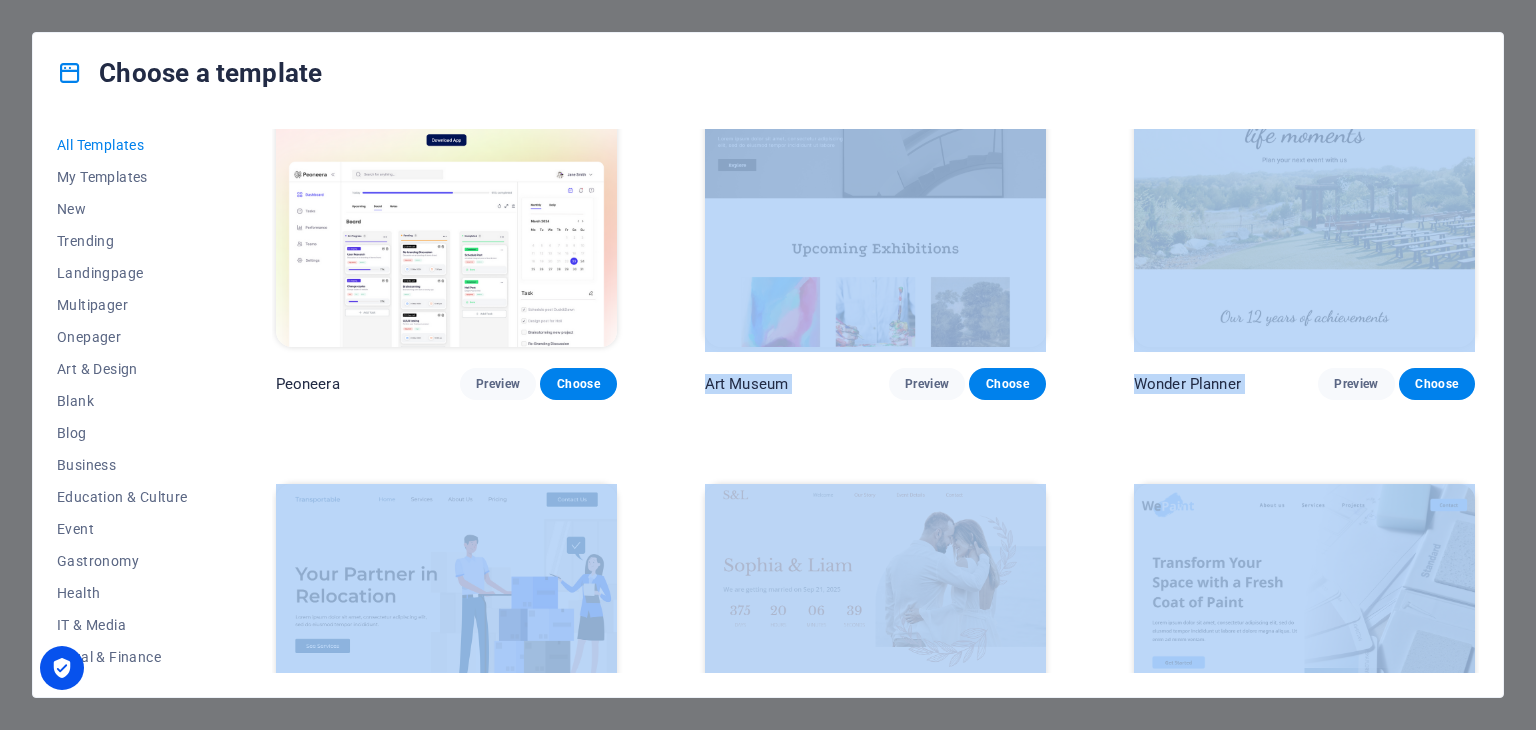 click on "Peoneera Preview Choose Art Museum Preview Choose Wonder Planner Preview Choose Transportable Preview Choose S&L Preview Choose WePaint Preview Choose Eco-Con Preview Choose MeetUp Preview Choose Help & Care Preview Choose Podcaster Preview Choose Academix Preview Choose BIG Barber Shop Preview Choose Health & Food Preview Choose UrbanNest Interiors Preview Choose Green Change Preview Choose The Beauty Temple Preview Choose WeTrain Preview Choose Cleaner Preview Choose Johanna James Preview Choose Delicioso Preview Choose Dream Garden Preview Choose LumeDeAqua Preview Choose Pets Care Preview Choose SafeSpace Preview Choose Midnight Rain Bar Preview Choose Drive Preview Choose Estator Preview Choose Health Group Preview Choose MakeIt Agency Preview Choose Wanderlust Preview Choose WeSpa Preview Choose BERLIN Preview Choose Gadgets Preview Choose CoffeeScience Preview Choose CoachLife Preview Choose Cafe de Oceana Preview Choose Max Hatzy Preview Choose Denteeth Preview Choose Handyman Preview Choose Blogger" at bounding box center [875, 12174] 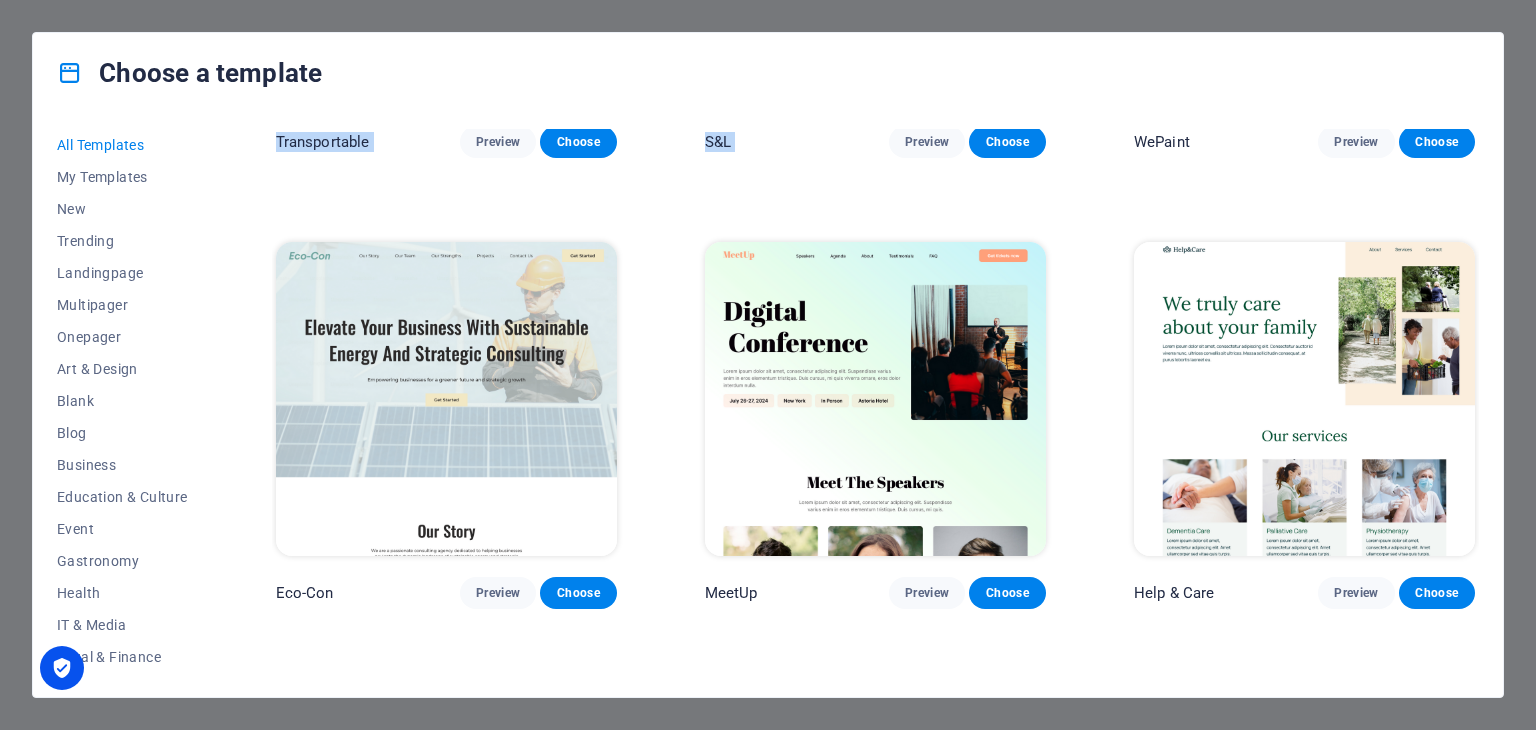 scroll, scrollTop: 792, scrollLeft: 0, axis: vertical 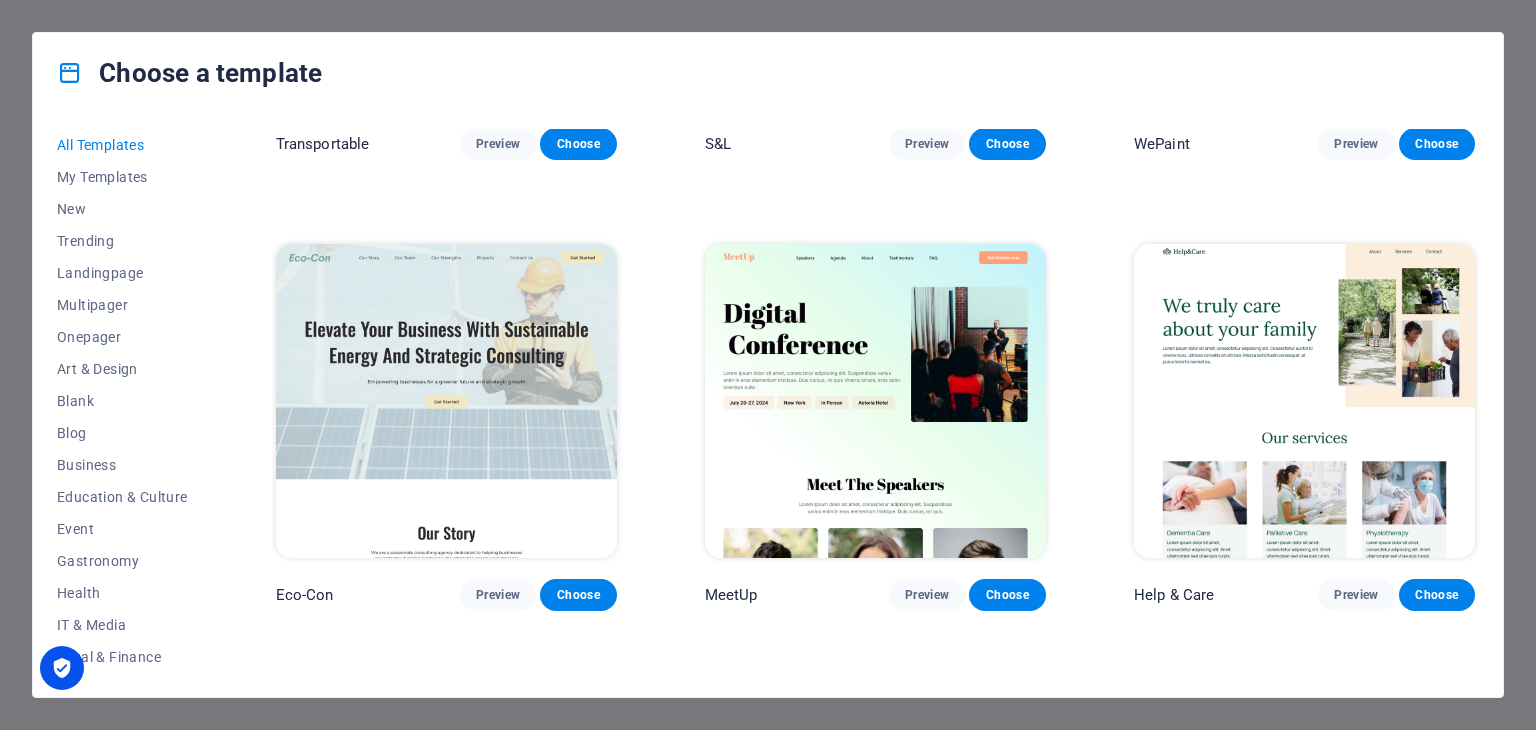 click on "Peoneera Preview Choose Art Museum Preview Choose Wonder Planner Preview Choose Transportable Preview Choose S&L Preview Choose WePaint Preview Choose Eco-Con Preview Choose MeetUp Preview Choose Help & Care Preview Choose Podcaster Preview Choose Academix Preview Choose BIG Barber Shop Preview Choose Health & Food Preview Choose UrbanNest Interiors Preview Choose Green Change Preview Choose The Beauty Temple Preview Choose WeTrain Preview Choose Cleaner Preview Choose Johanna James Preview Choose Delicioso Preview Choose Dream Garden Preview Choose LumeDeAqua Preview Choose Pets Care Preview Choose SafeSpace Preview Choose Midnight Rain Bar Preview Choose Drive Preview Choose Estator Preview Choose Health Group Preview Choose MakeIt Agency Preview Choose Wanderlust Preview Choose WeSpa Preview Choose BERLIN Preview Choose Gadgets Preview Choose CoffeeScience Preview Choose CoachLife Preview Choose Cafe de Oceana Preview Choose Max Hatzy Preview Choose Denteeth Preview Choose Handyman Preview Choose Blogger" at bounding box center [875, 11482] 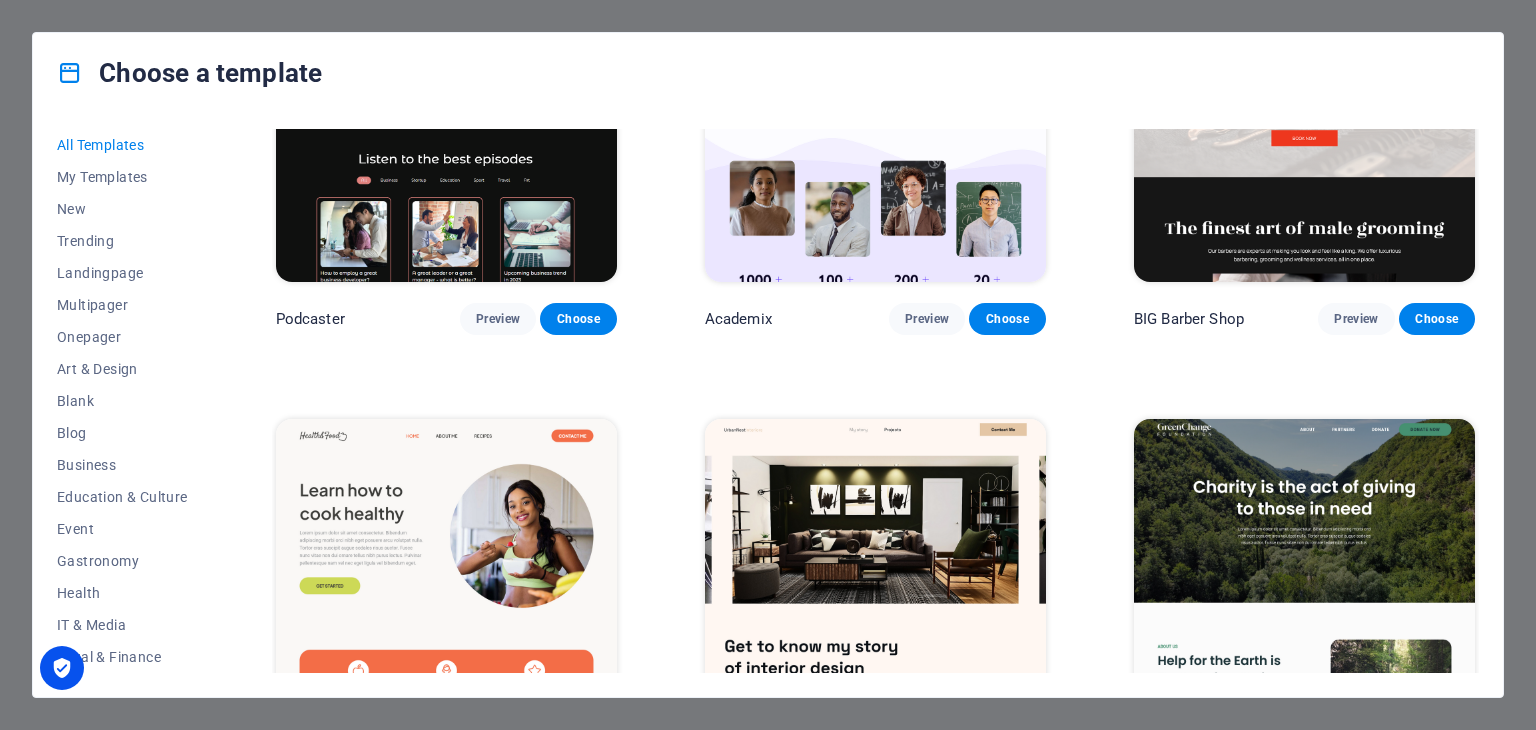 scroll, scrollTop: 1506, scrollLeft: 0, axis: vertical 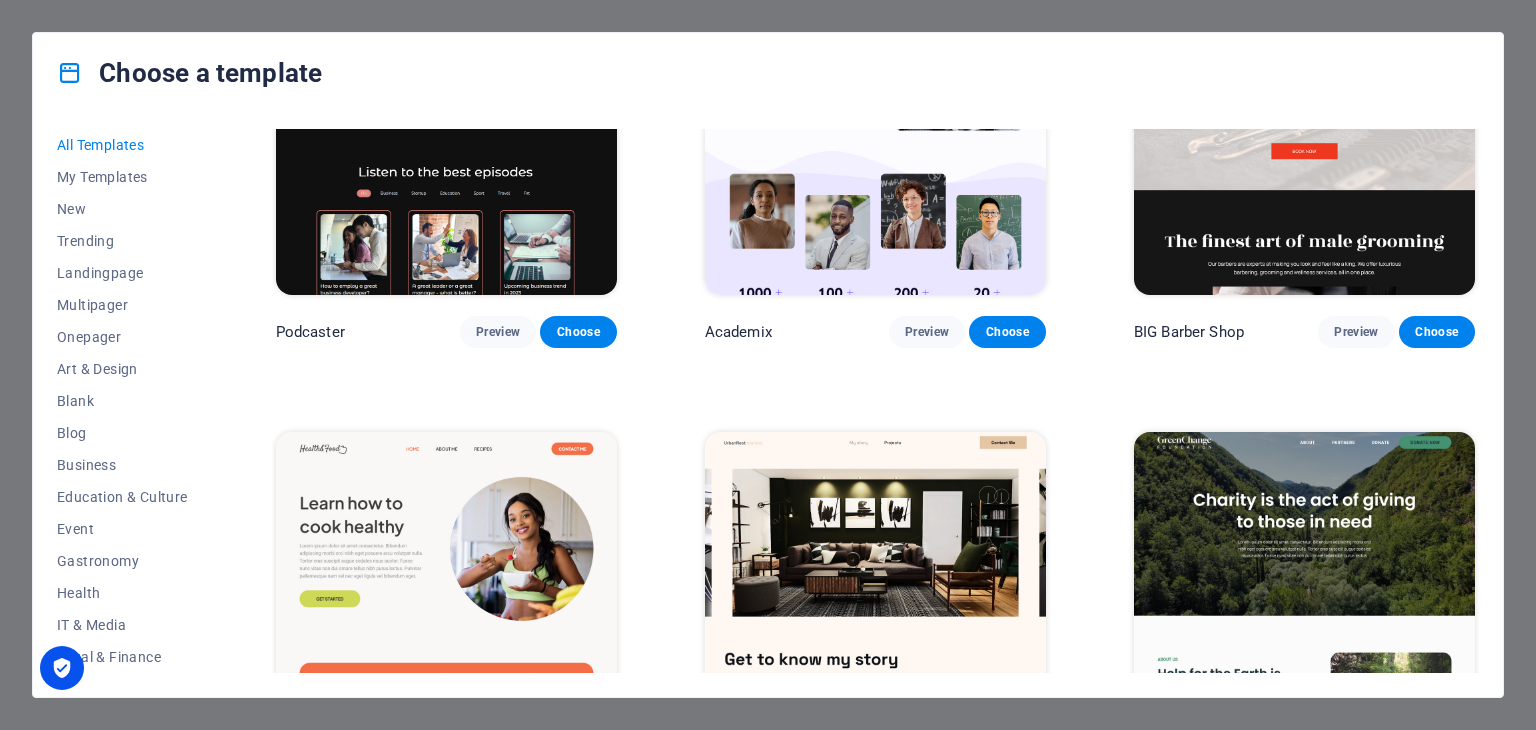 click at bounding box center (446, 138) 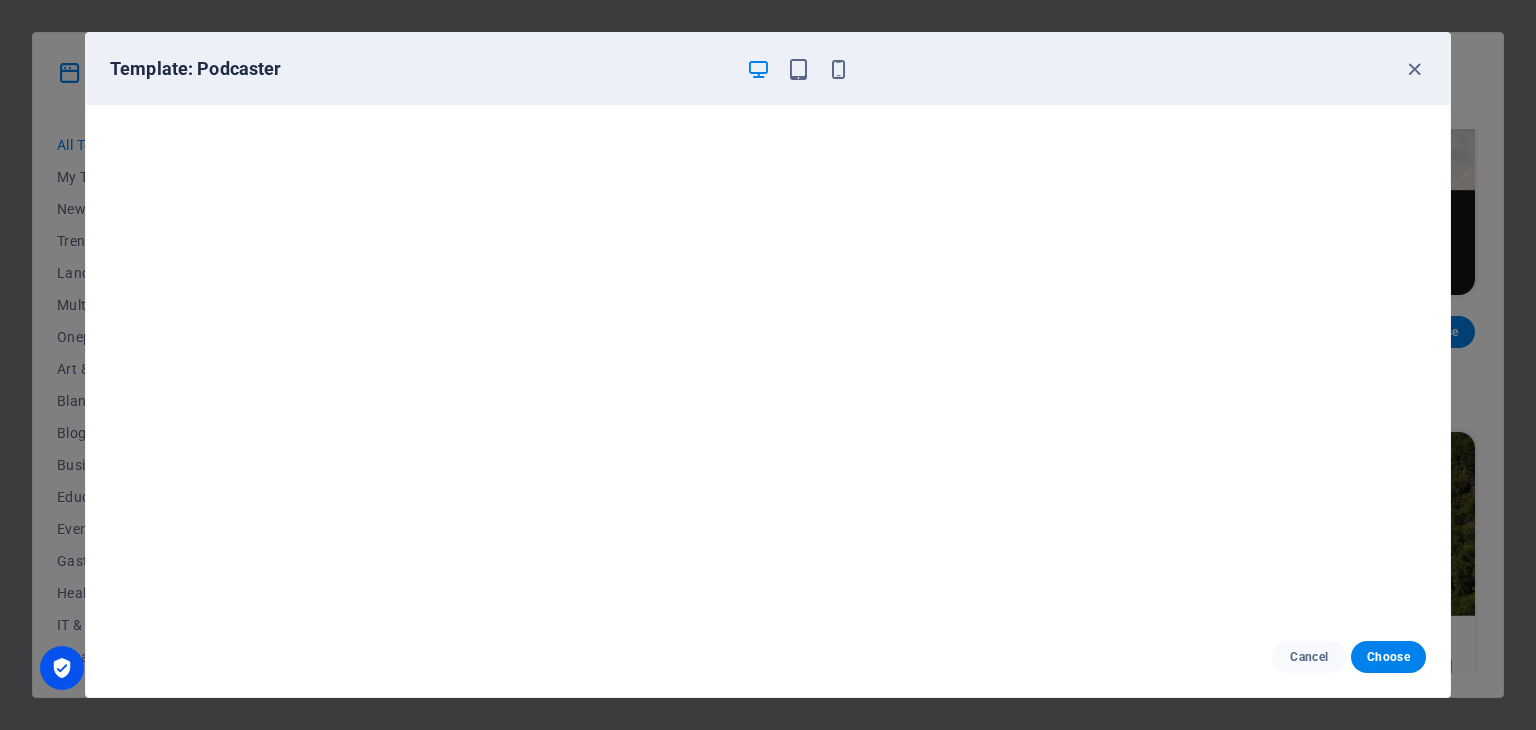 click on "Template: Podcaster" at bounding box center (768, 69) 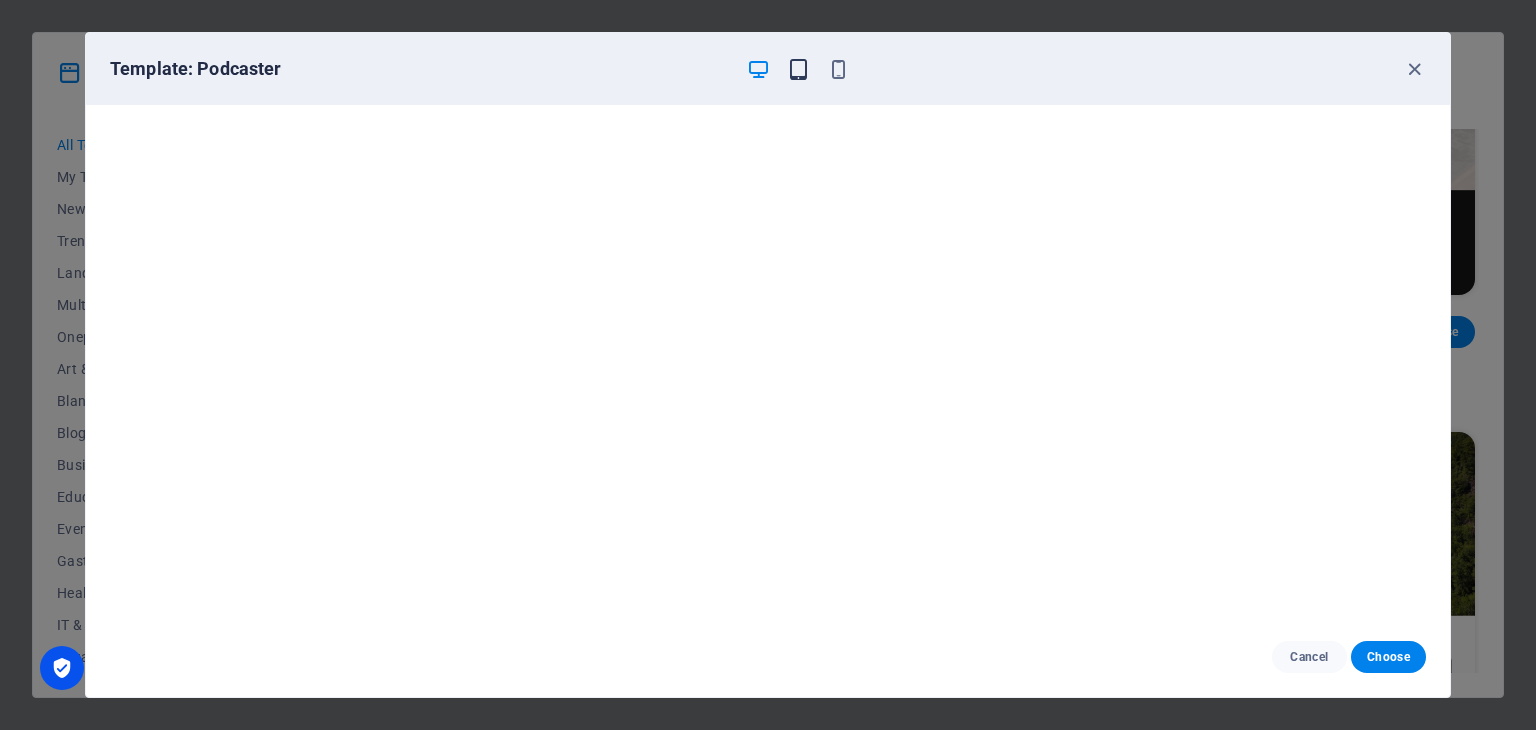 click at bounding box center (798, 69) 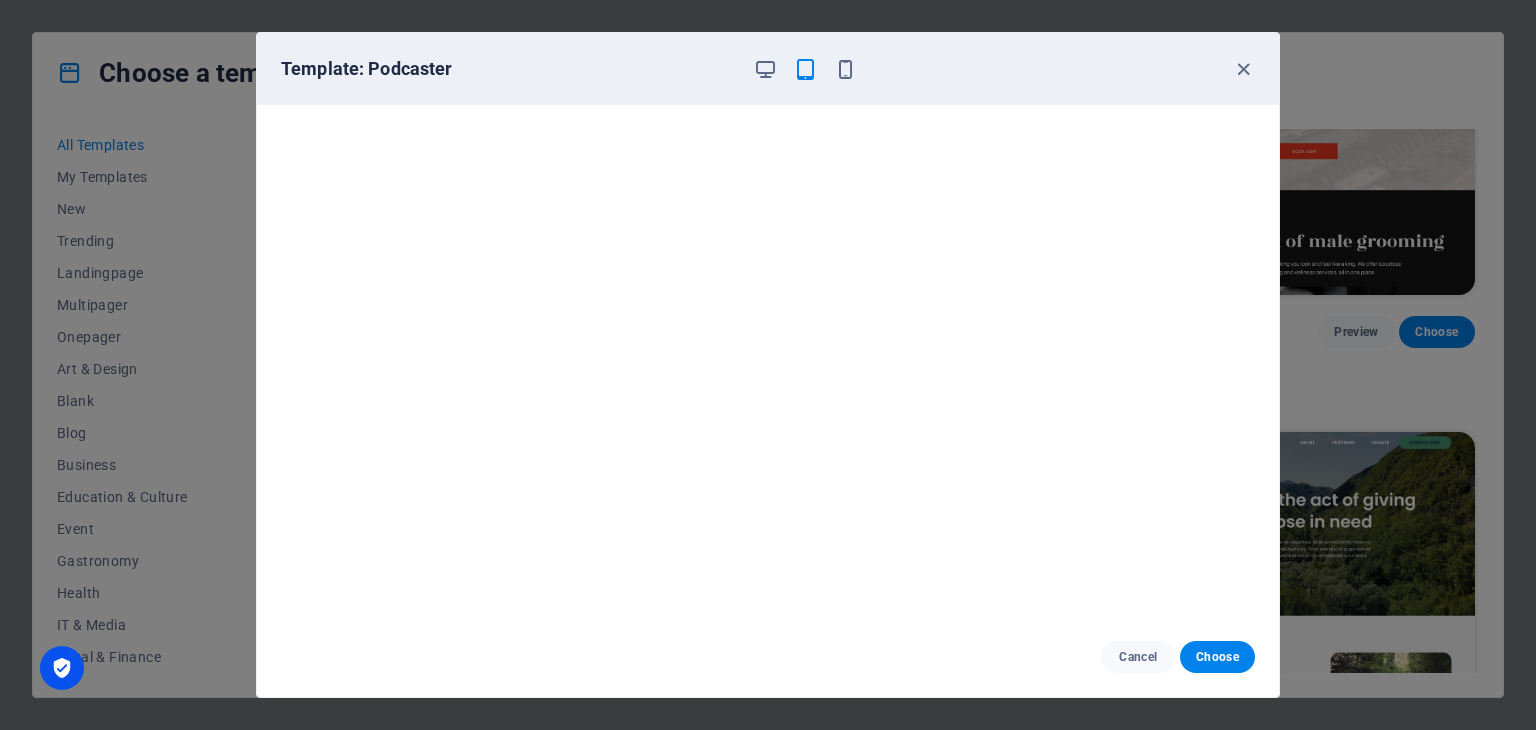 click on "Template: Podcaster" at bounding box center (768, 69) 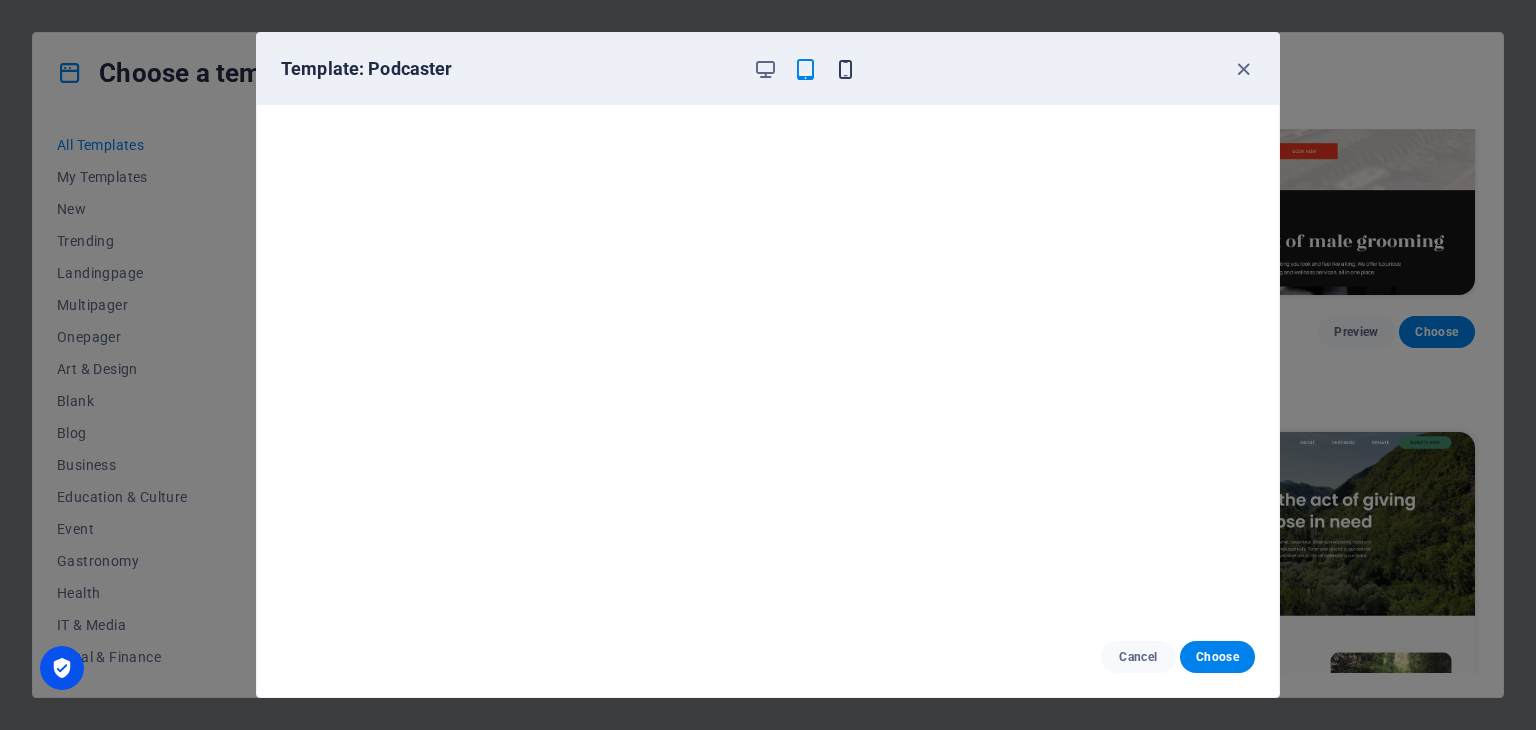 click at bounding box center [845, 69] 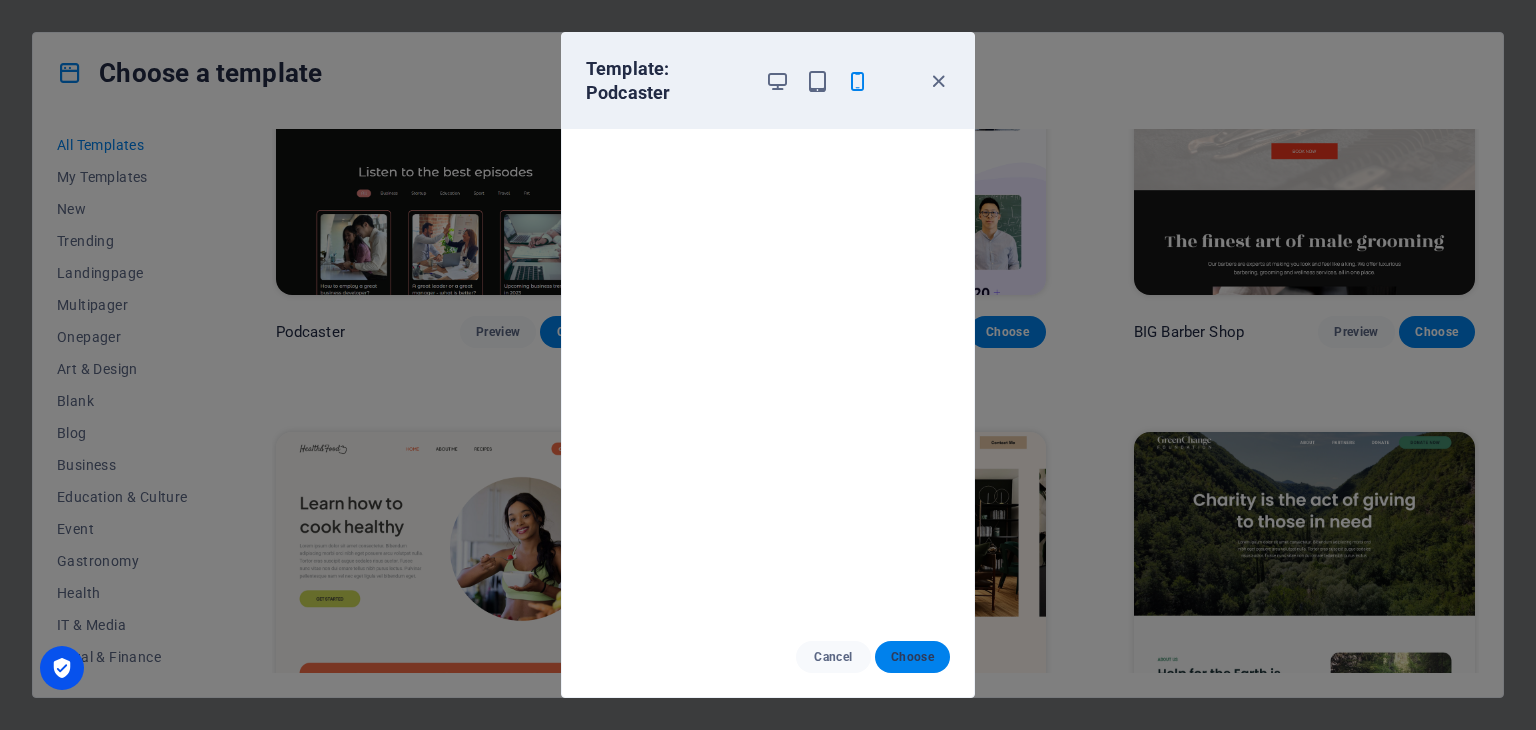 click on "Choose" at bounding box center (912, 657) 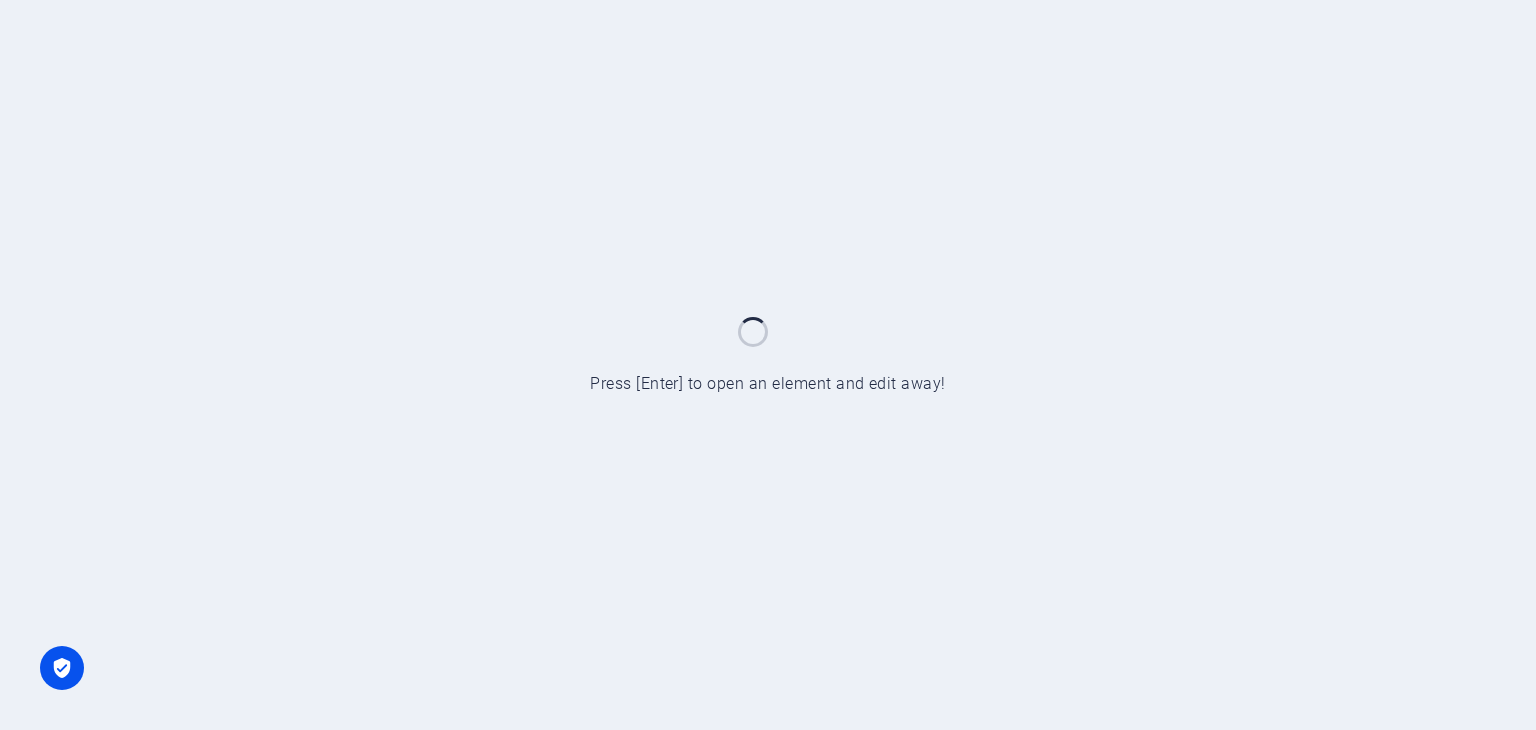 scroll, scrollTop: 0, scrollLeft: 0, axis: both 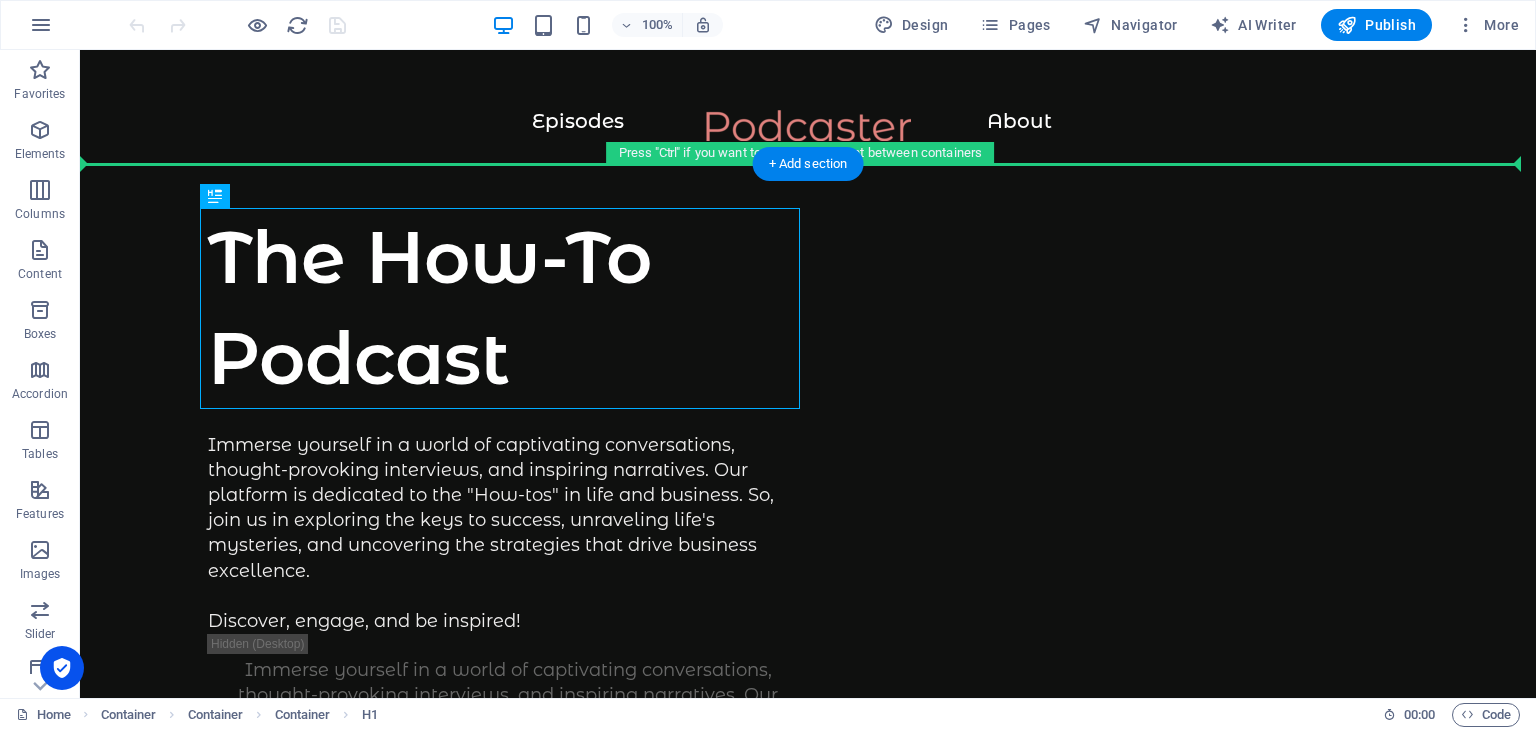 drag, startPoint x: 385, startPoint y: 268, endPoint x: 393, endPoint y: 193, distance: 75.42546 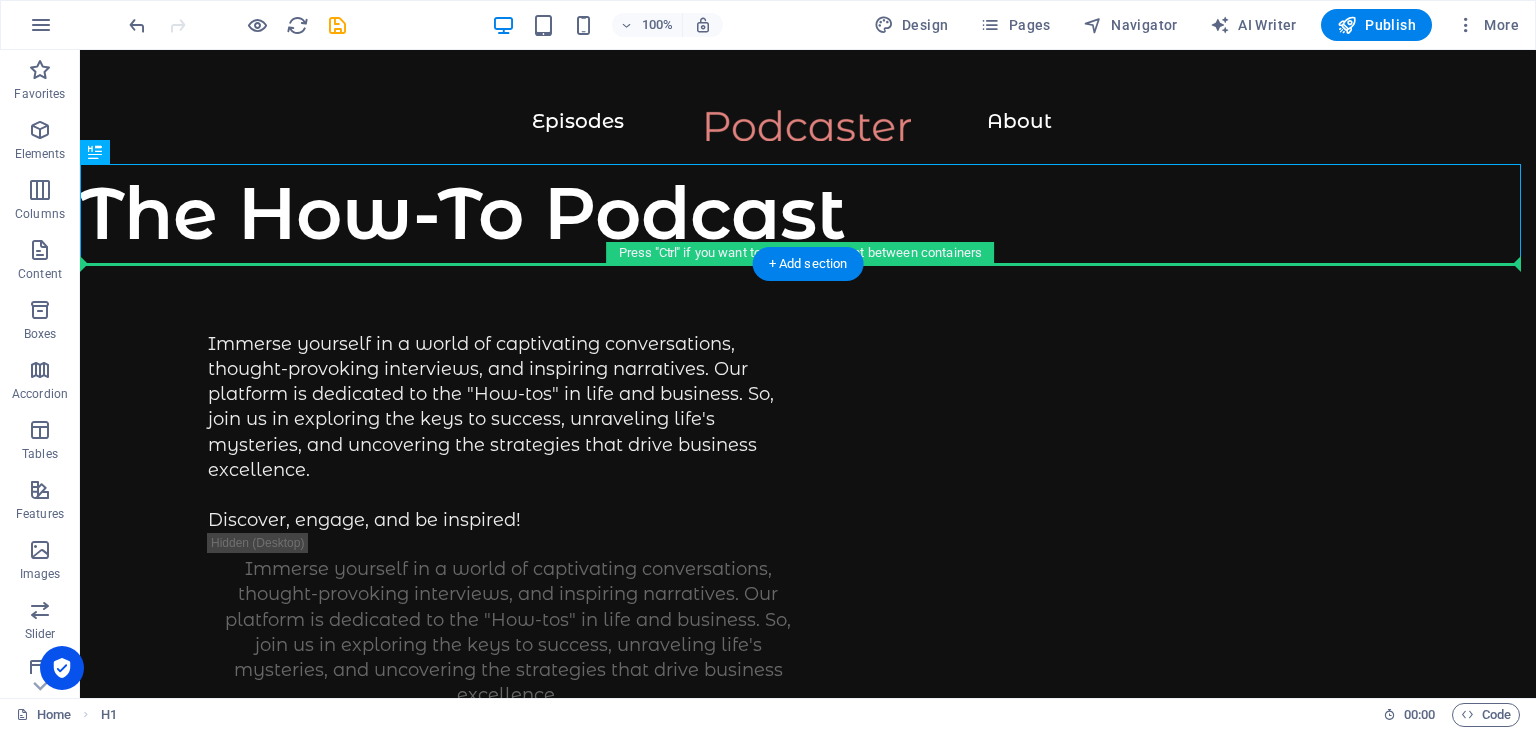 drag, startPoint x: 402, startPoint y: 222, endPoint x: 424, endPoint y: 307, distance: 87.80091 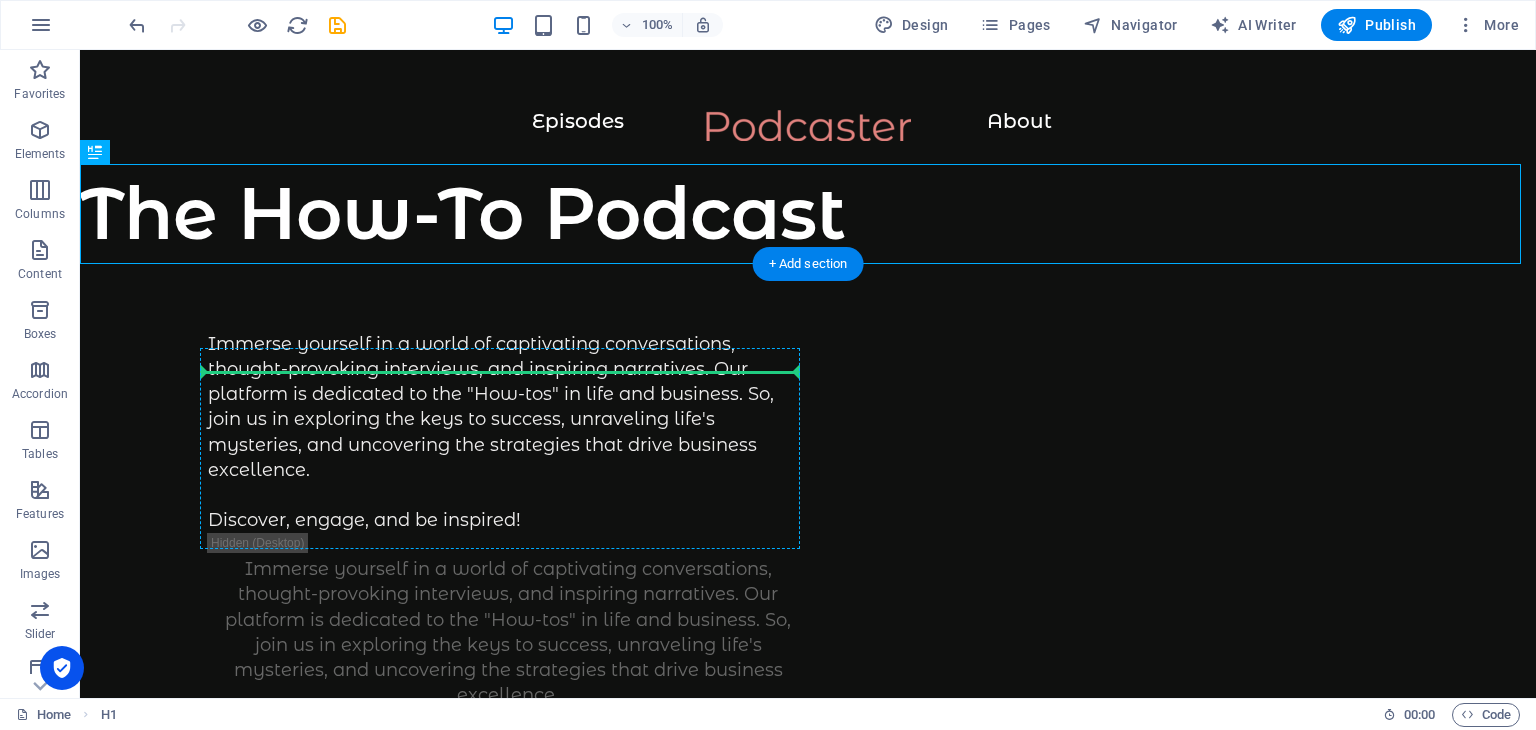 drag, startPoint x: 453, startPoint y: 204, endPoint x: 489, endPoint y: 356, distance: 156.20499 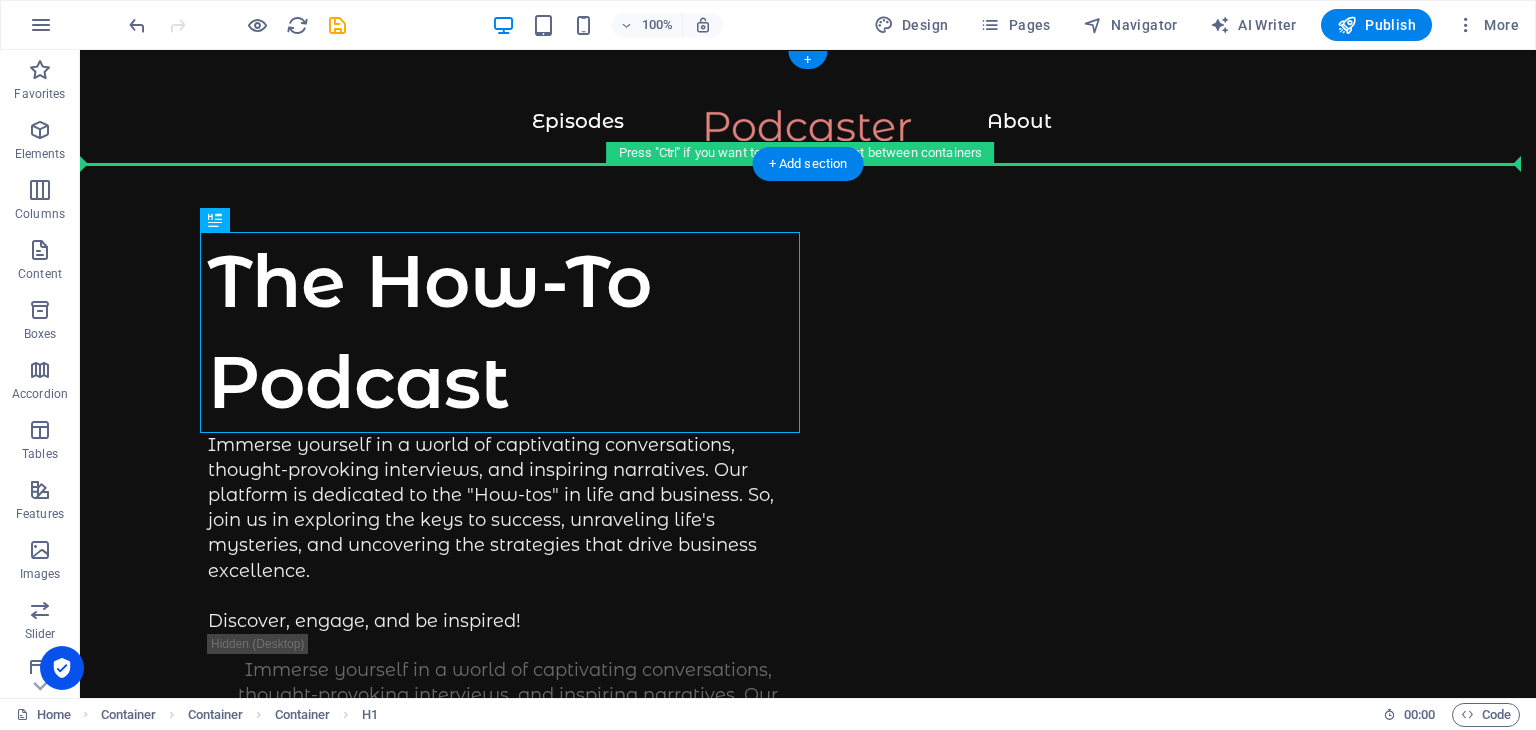 drag, startPoint x: 485, startPoint y: 338, endPoint x: 439, endPoint y: 153, distance: 190.63315 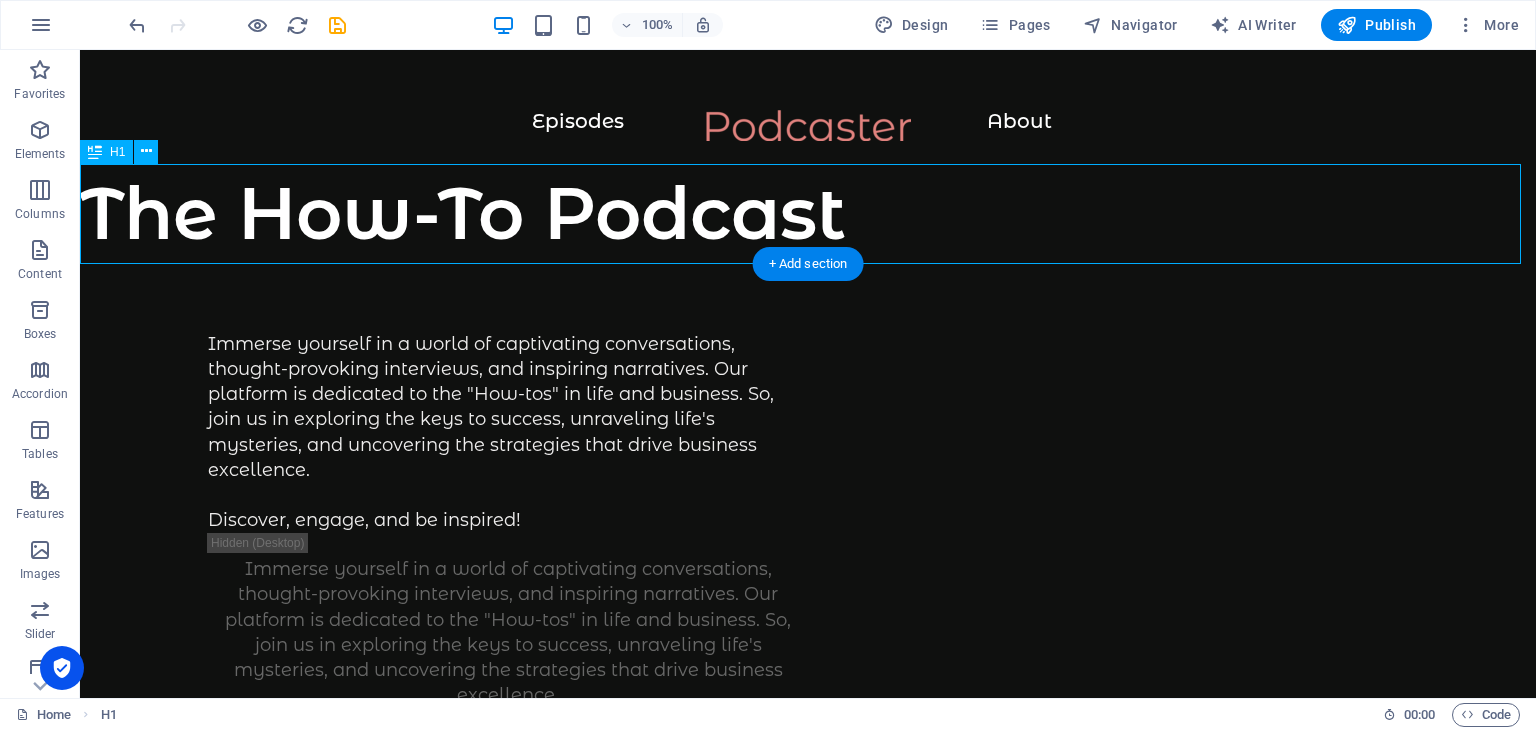 click on "The How-To Podcast" at bounding box center [808, 213] 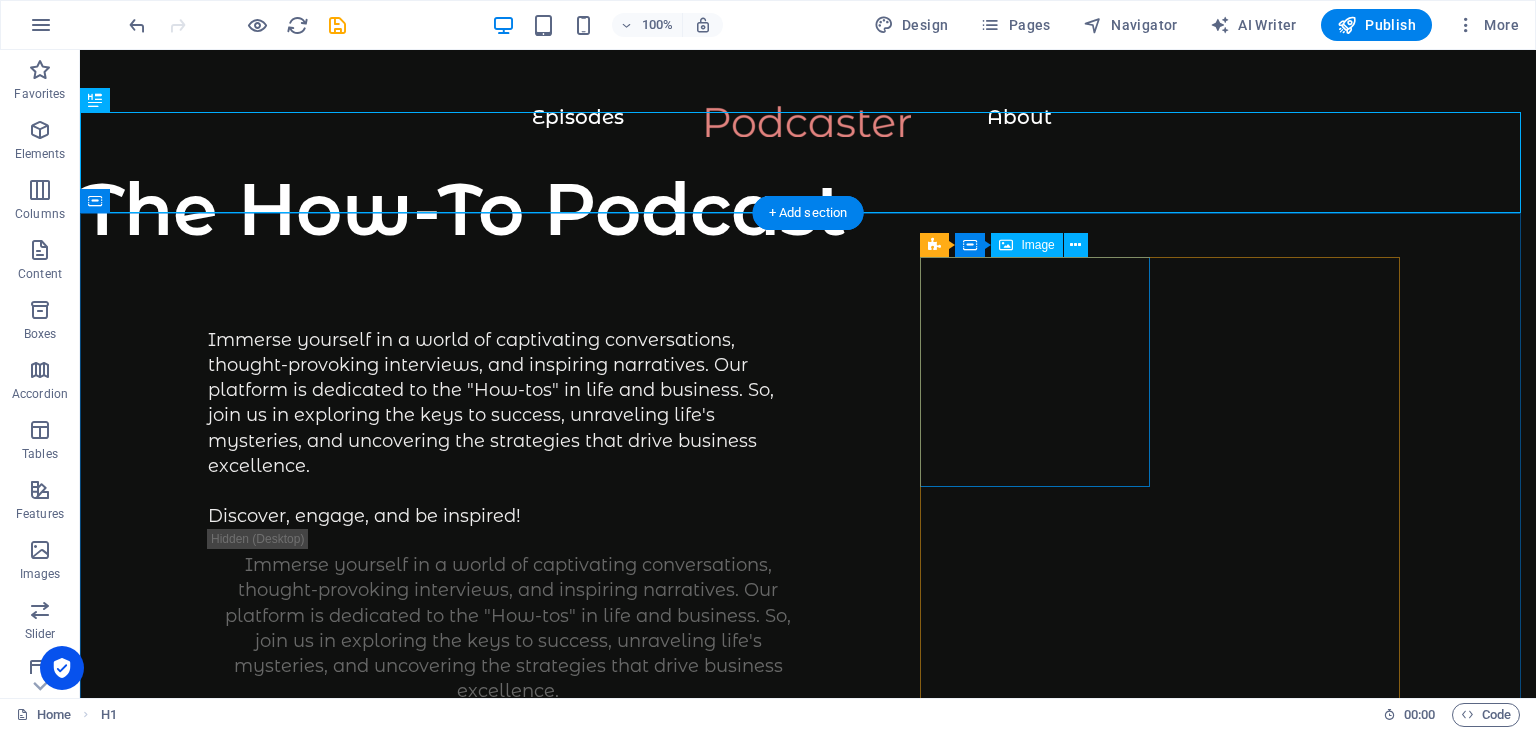 scroll, scrollTop: 0, scrollLeft: 0, axis: both 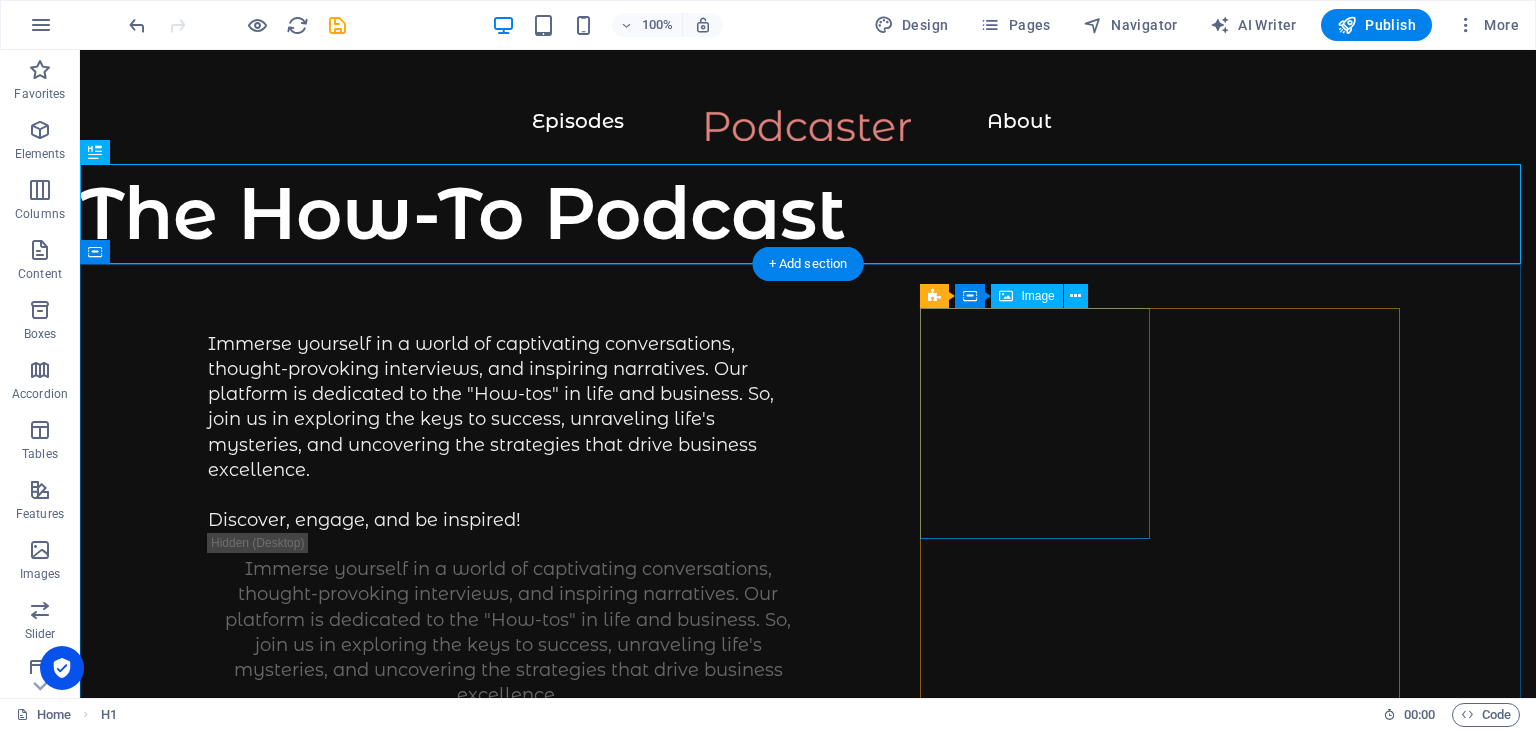 click at bounding box center (323, 874) 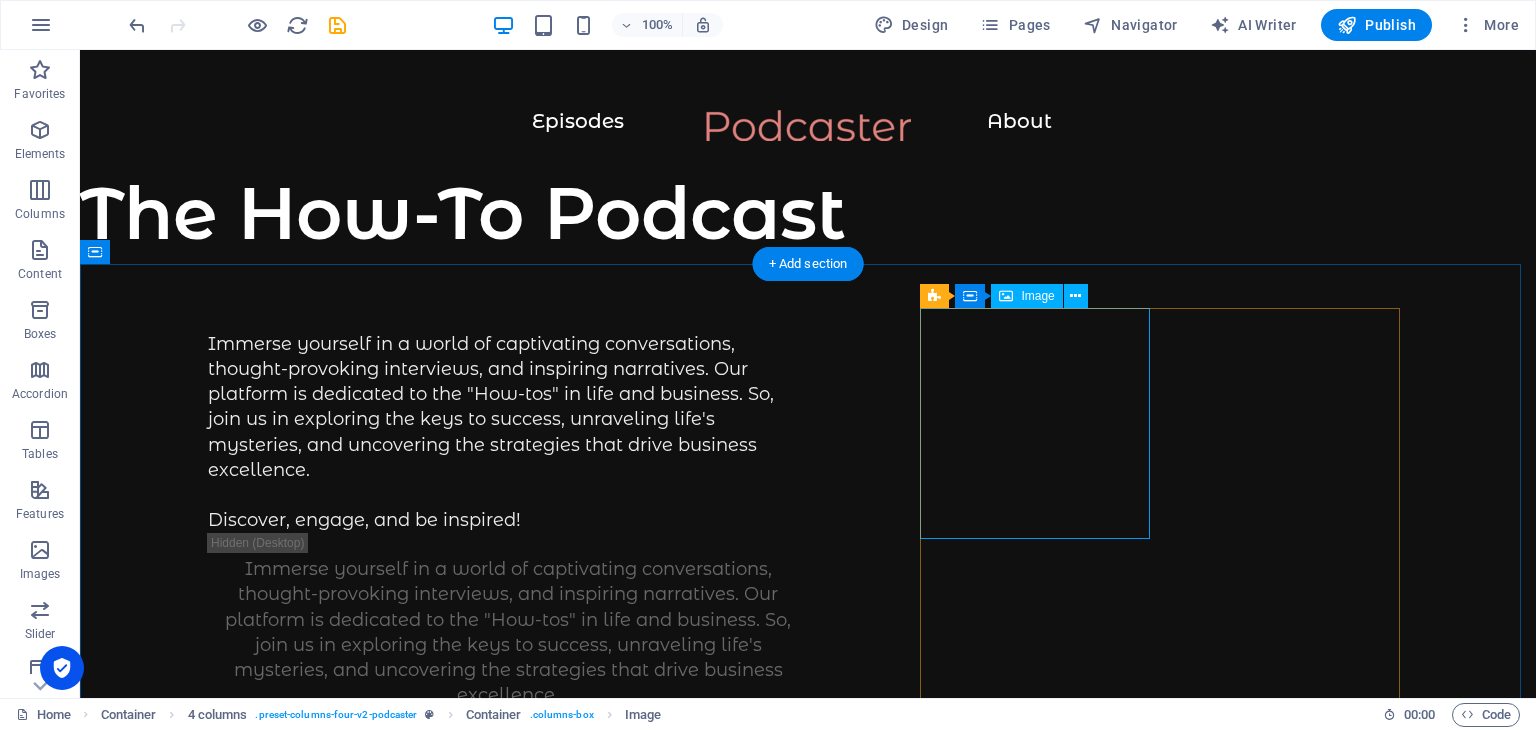 click at bounding box center (323, 874) 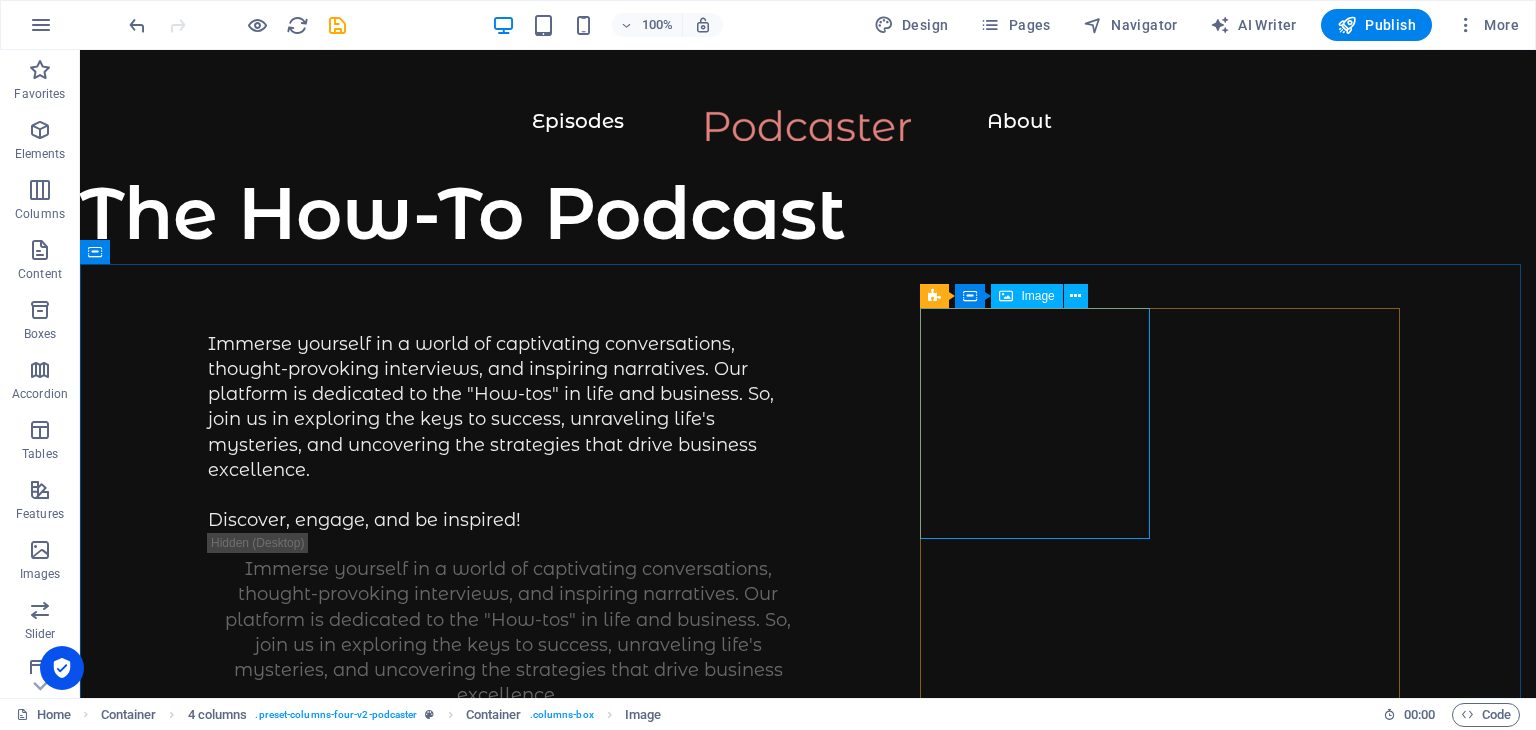 click on "Image" at bounding box center [1026, 296] 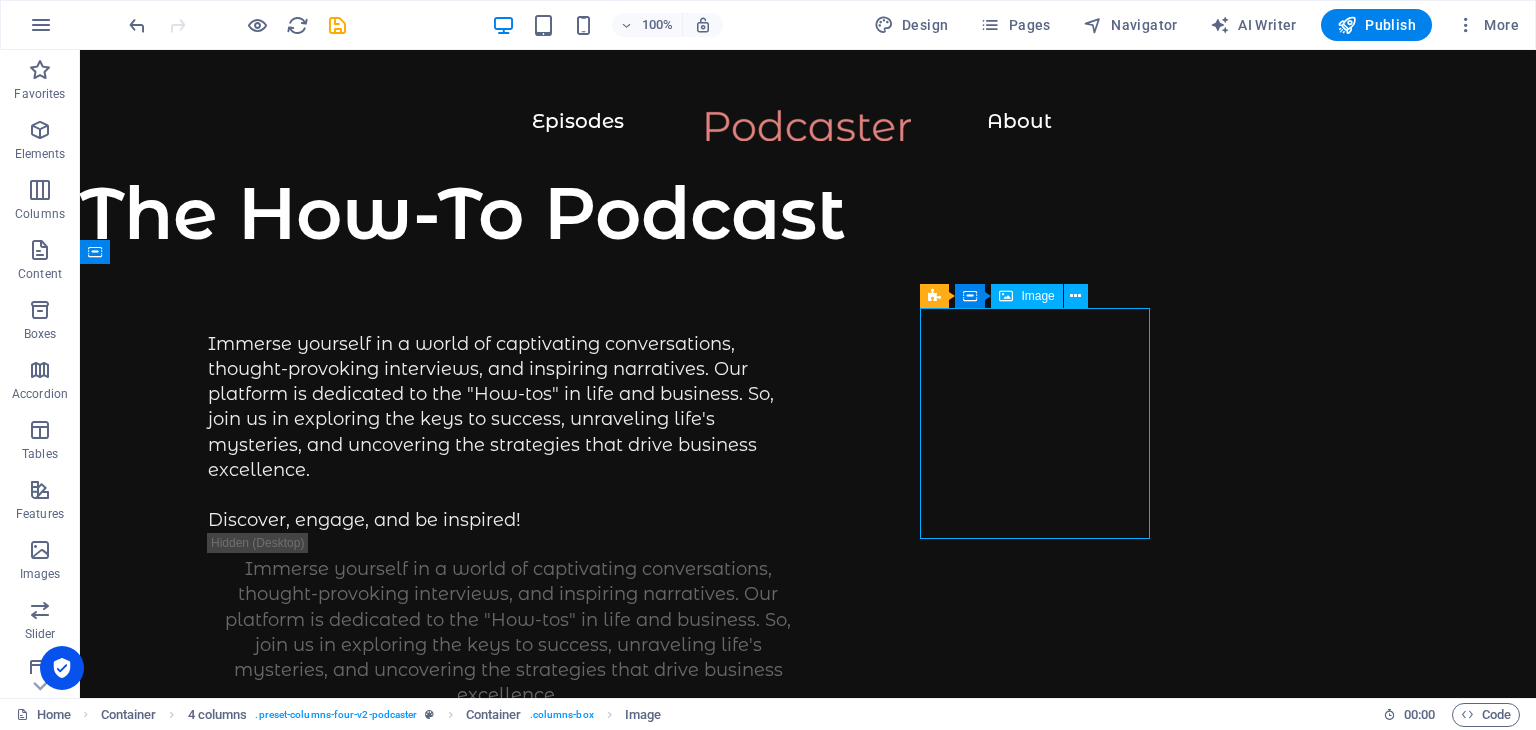 click on "Image" at bounding box center (1037, 296) 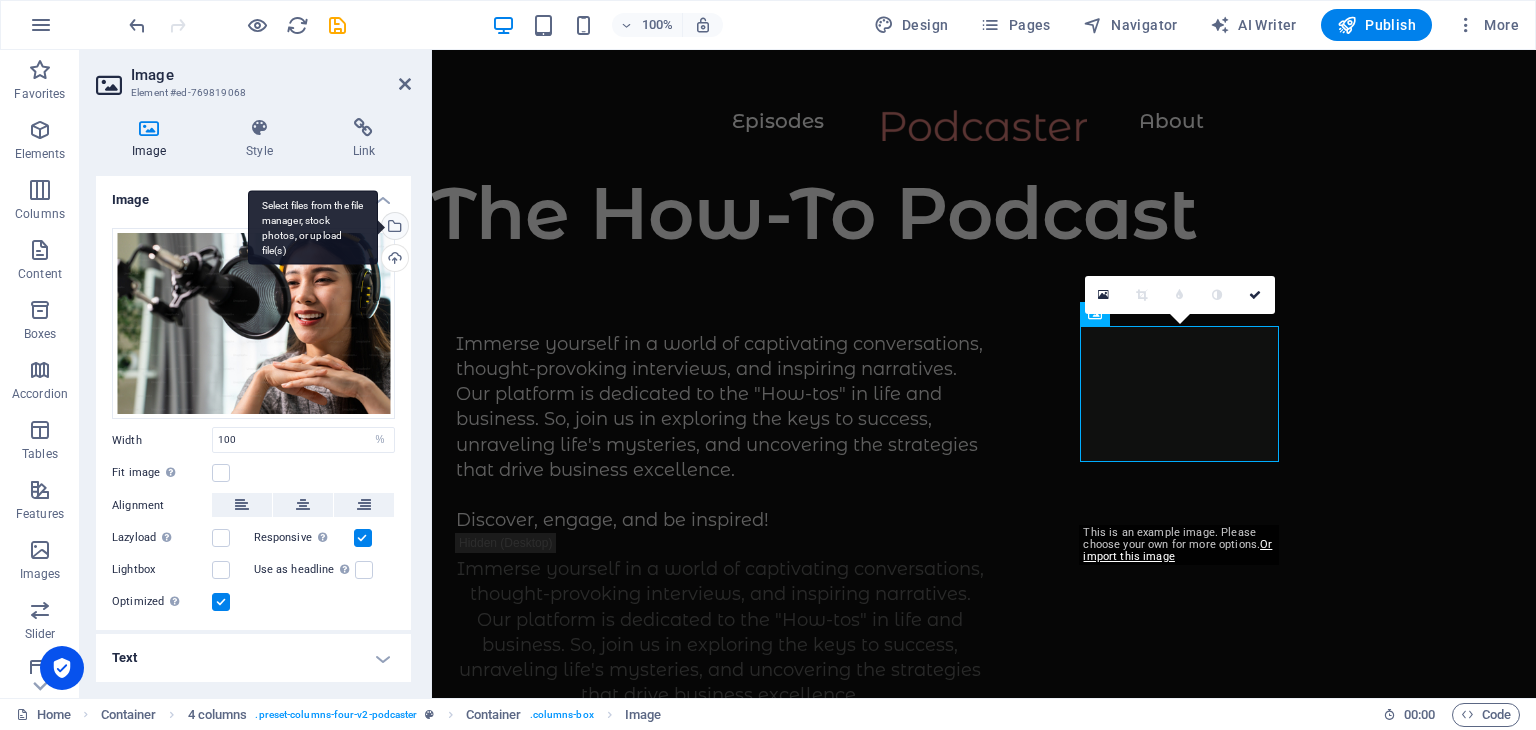 click on "Select files from the file manager, stock photos, or upload file(s)" at bounding box center (393, 228) 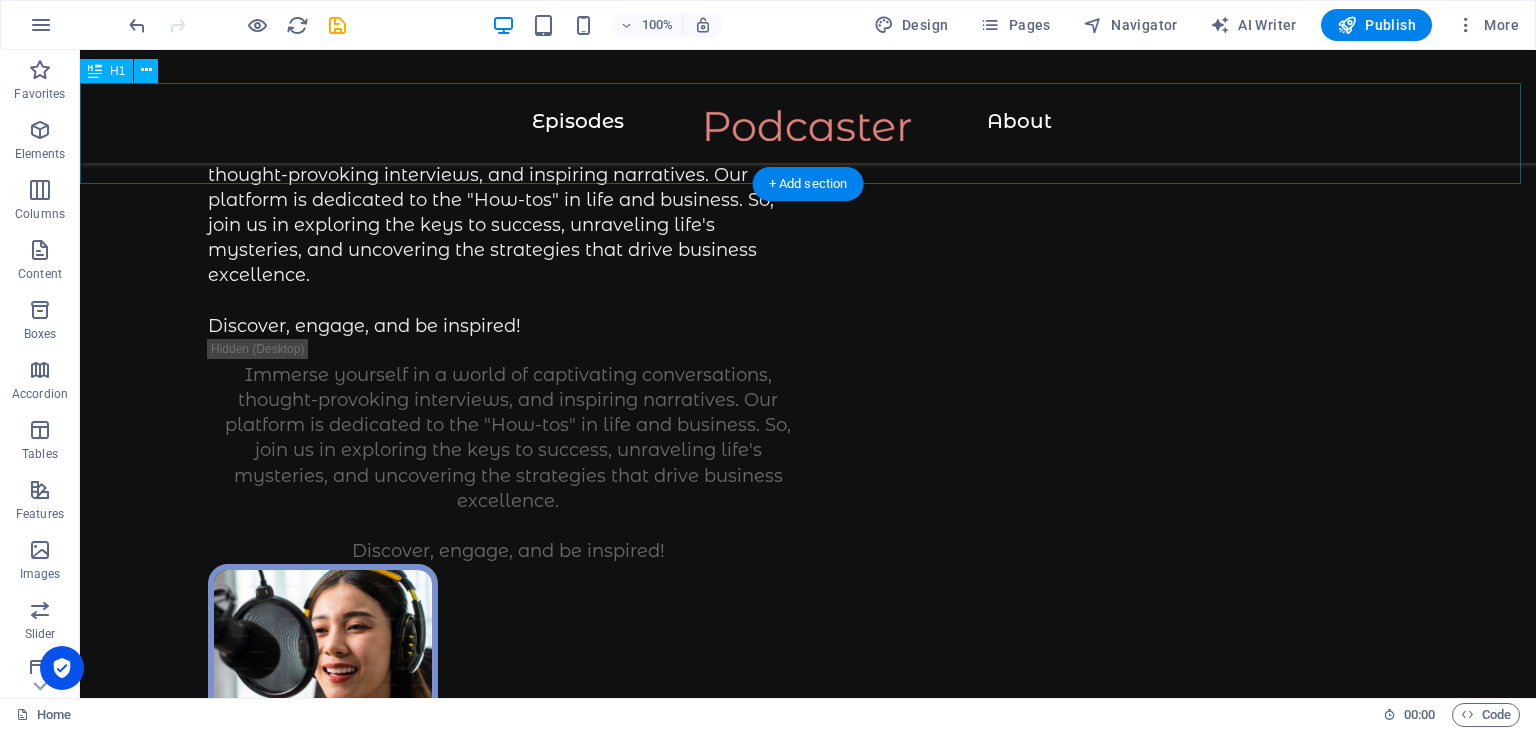 scroll, scrollTop: 200, scrollLeft: 0, axis: vertical 